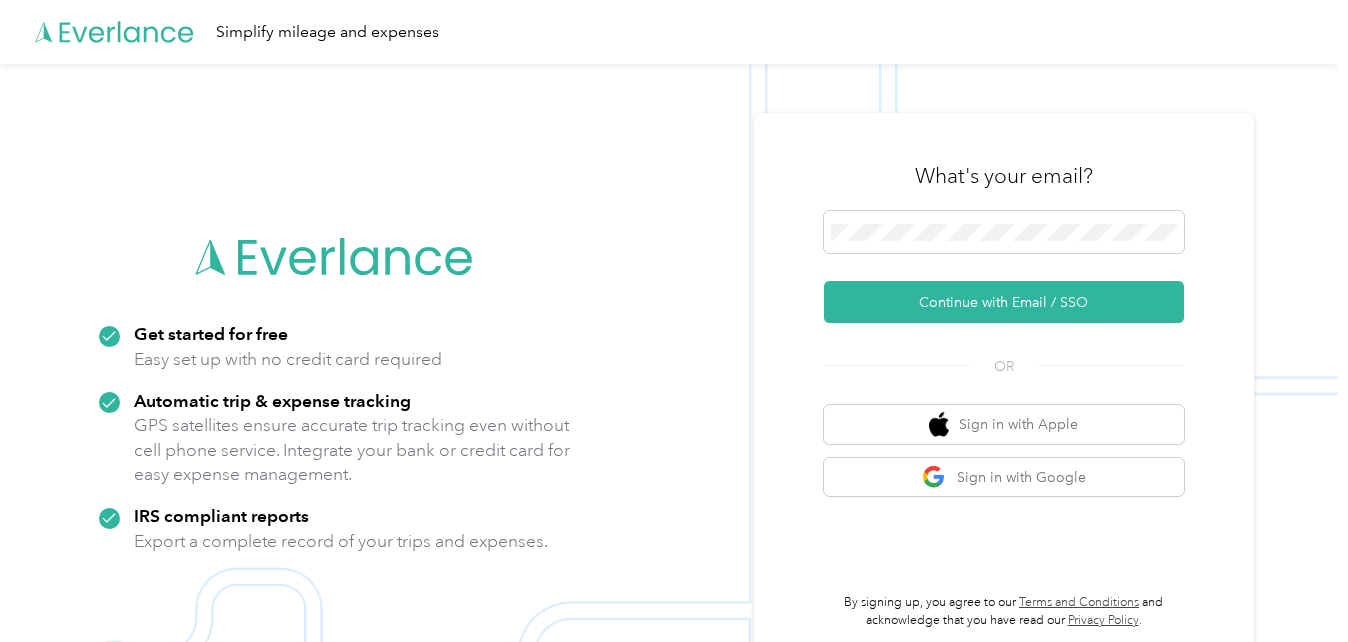 scroll, scrollTop: 0, scrollLeft: 0, axis: both 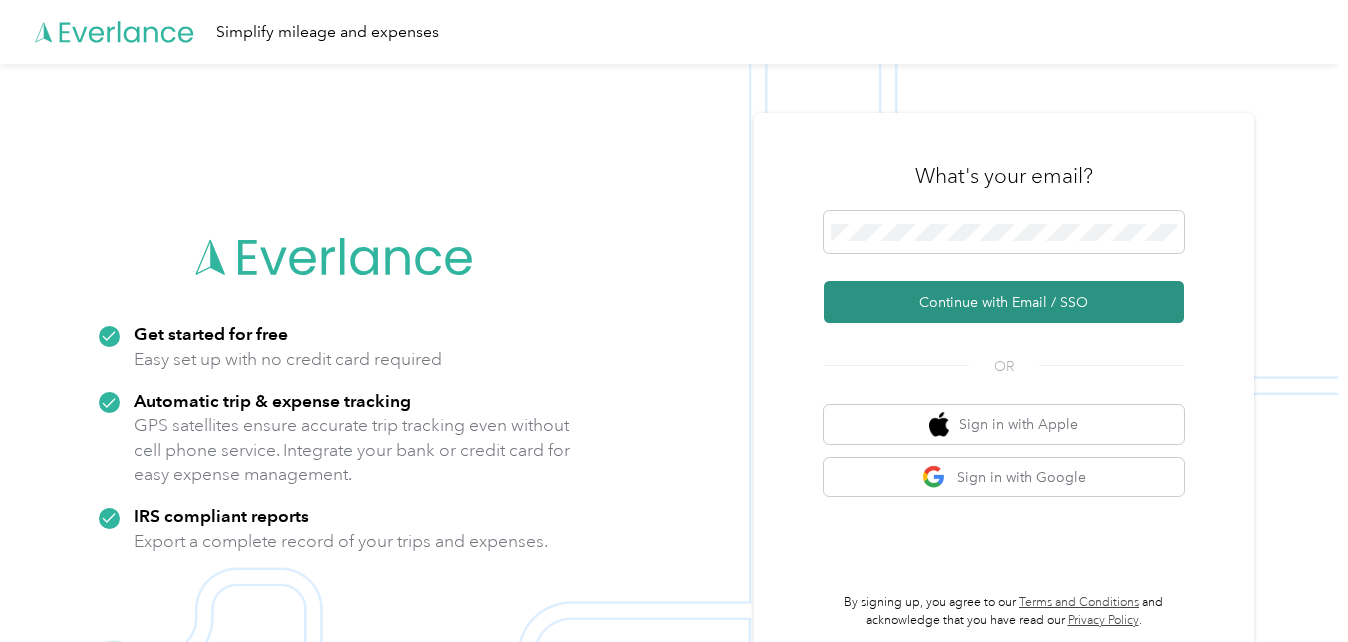 click on "Continue with Email / SSO" at bounding box center (1004, 302) 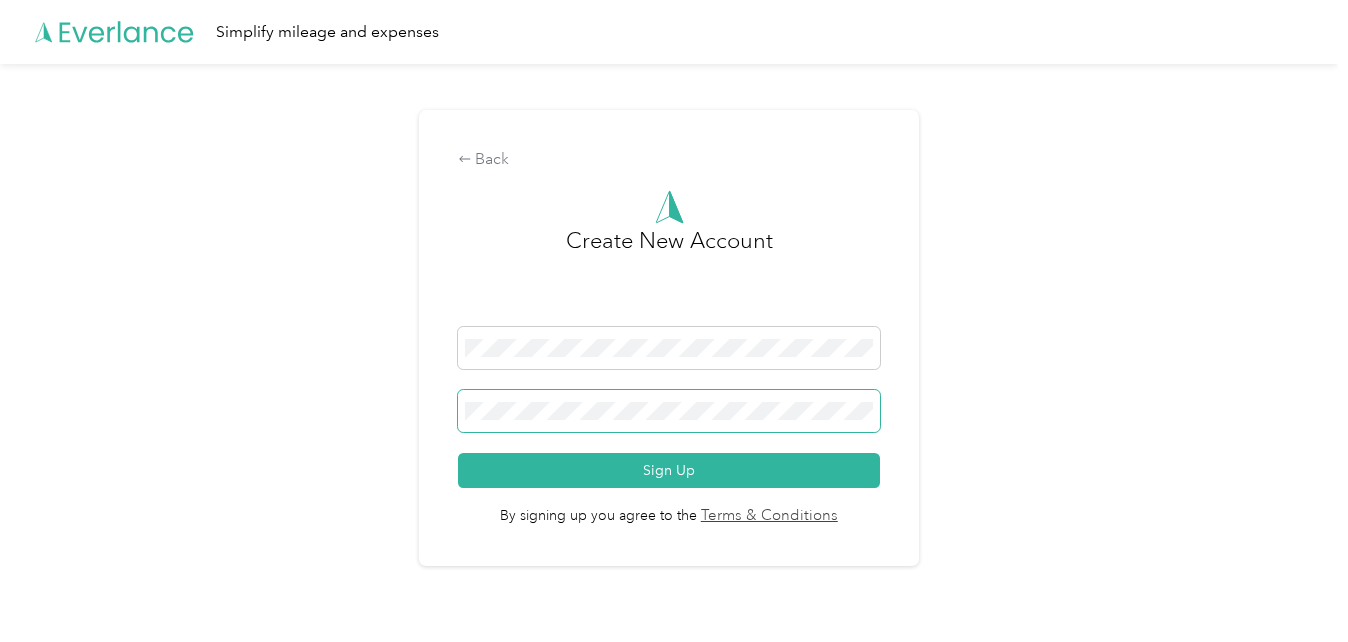 click on "Sign Up" at bounding box center [669, 470] 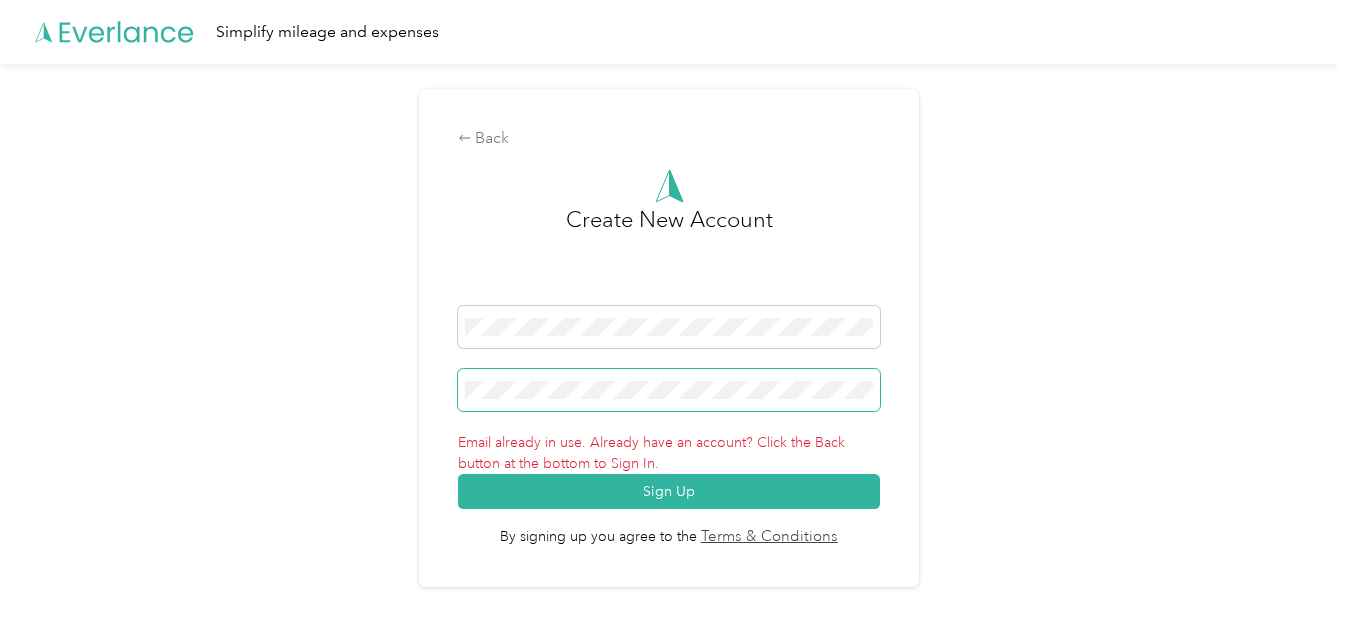 click on "Sign Up" at bounding box center (669, 491) 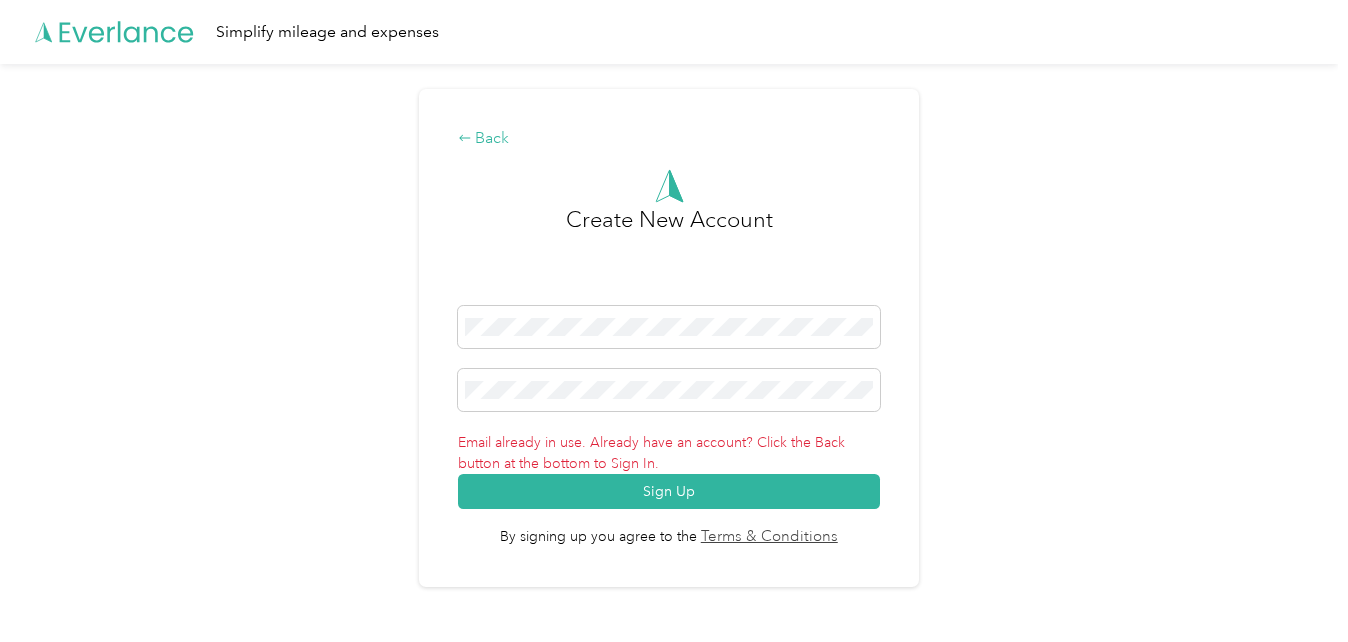 click on "Back" at bounding box center (669, 139) 